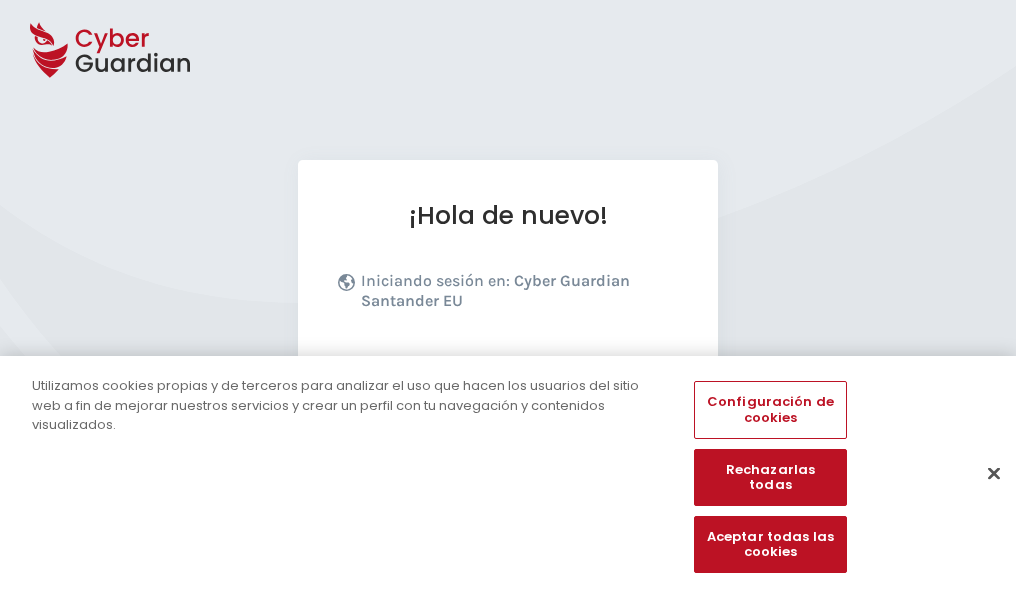 scroll, scrollTop: 245, scrollLeft: 0, axis: vertical 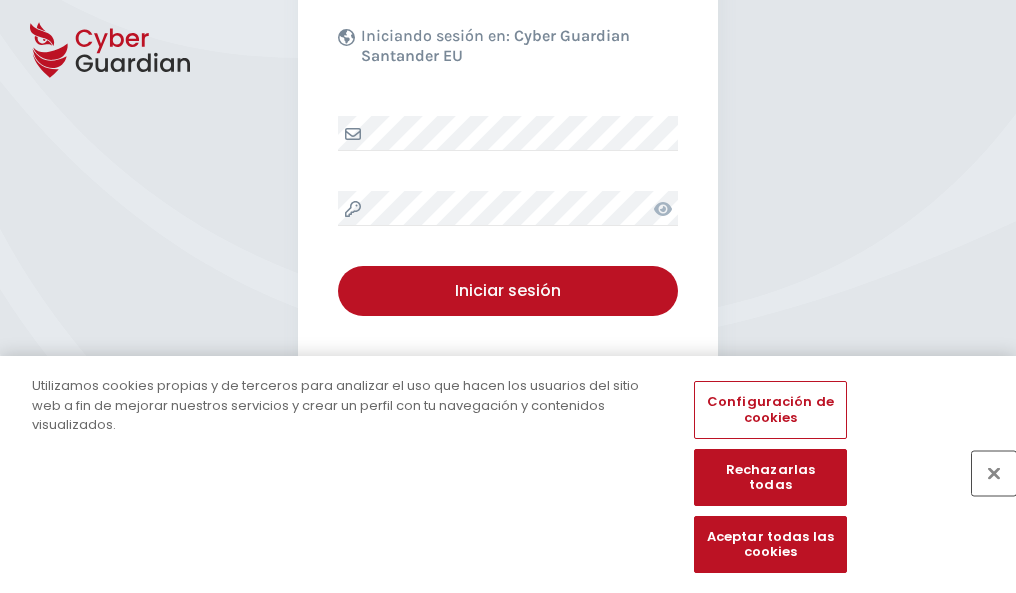 click at bounding box center (994, 473) 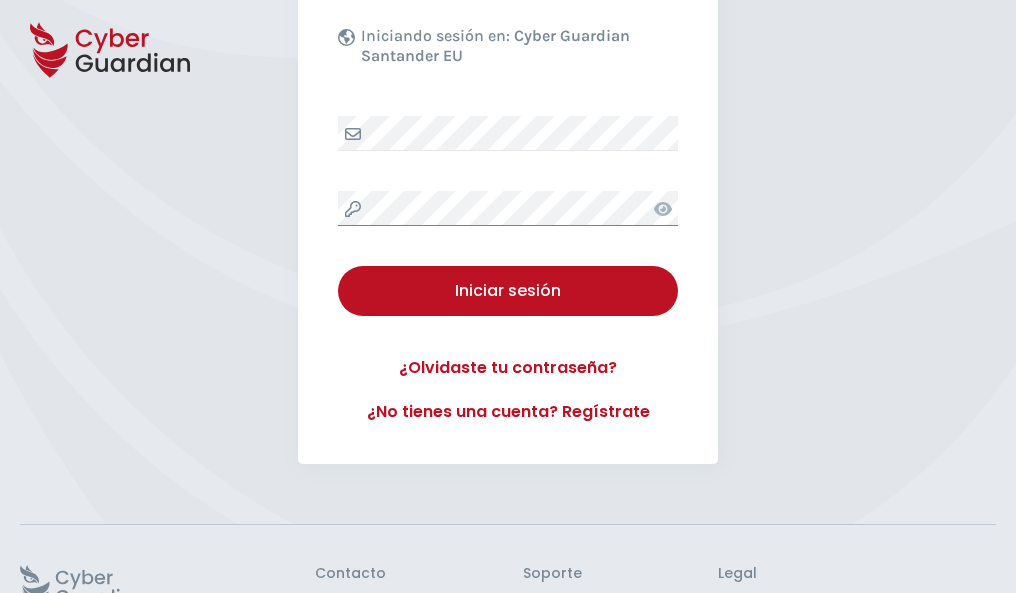 scroll, scrollTop: 389, scrollLeft: 0, axis: vertical 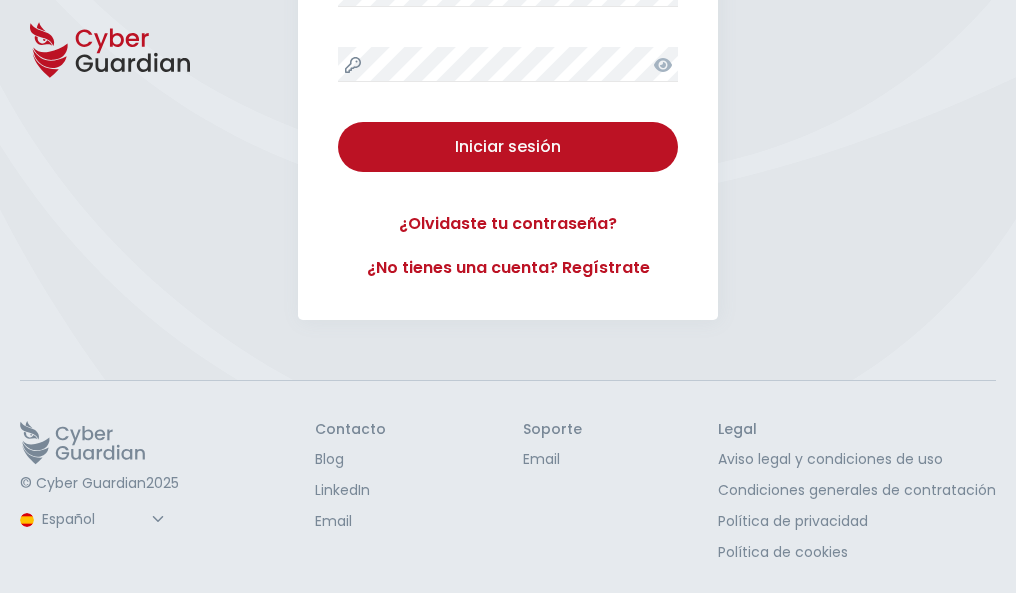 type 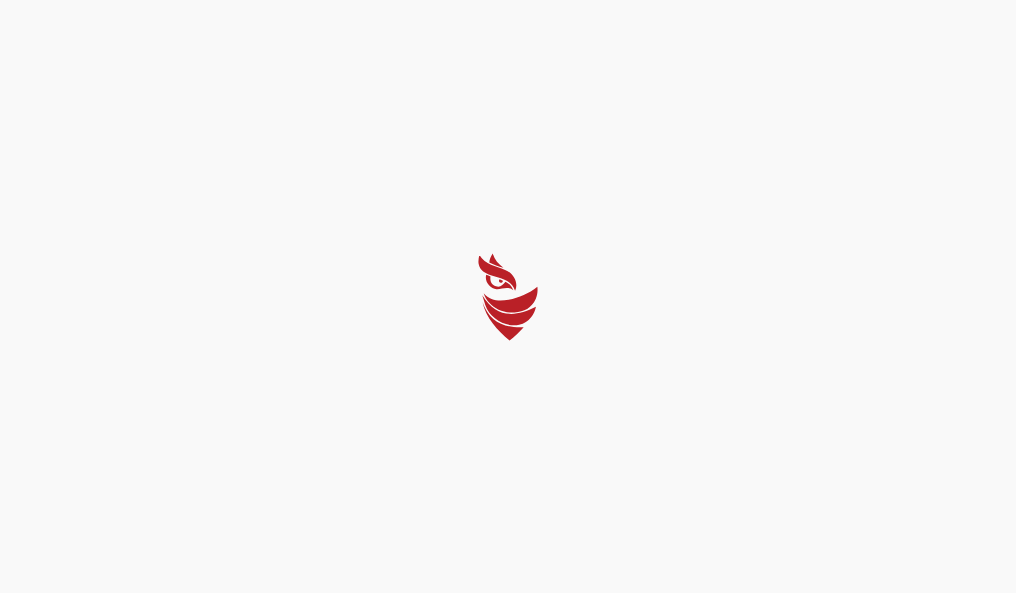 scroll, scrollTop: 0, scrollLeft: 0, axis: both 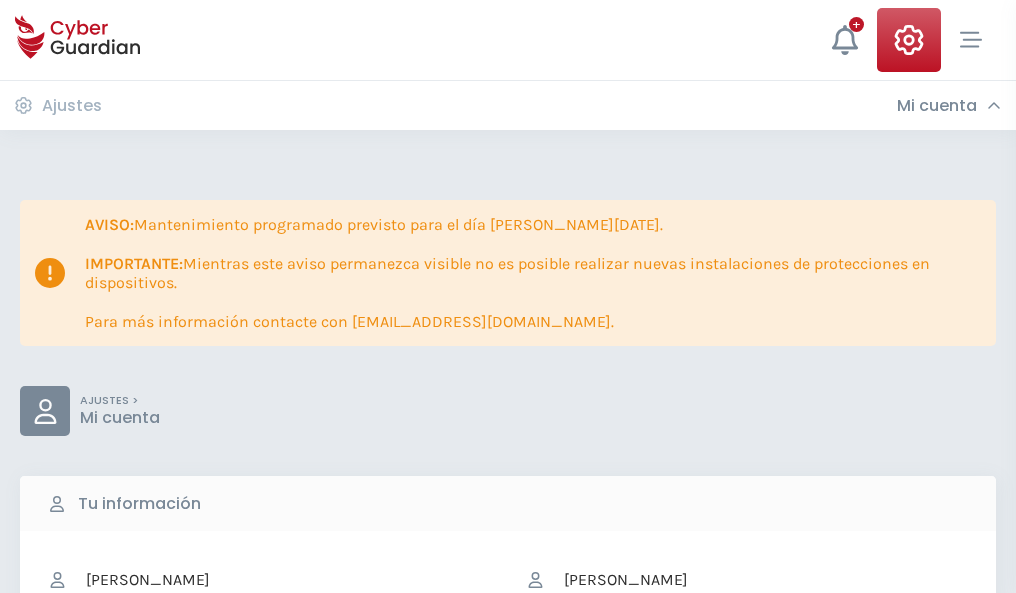 click 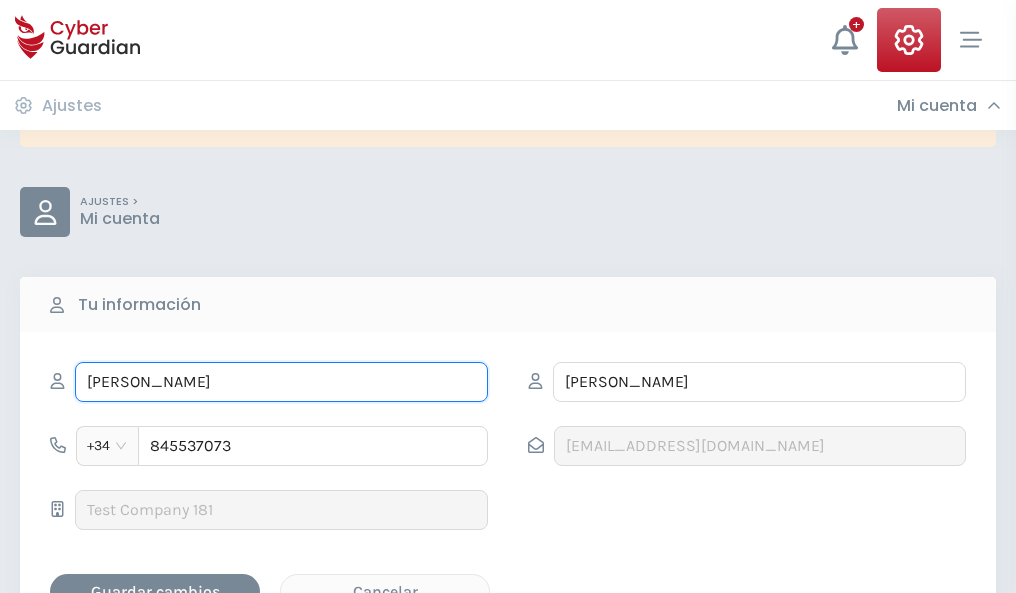 click on "SOSIMO" at bounding box center [281, 382] 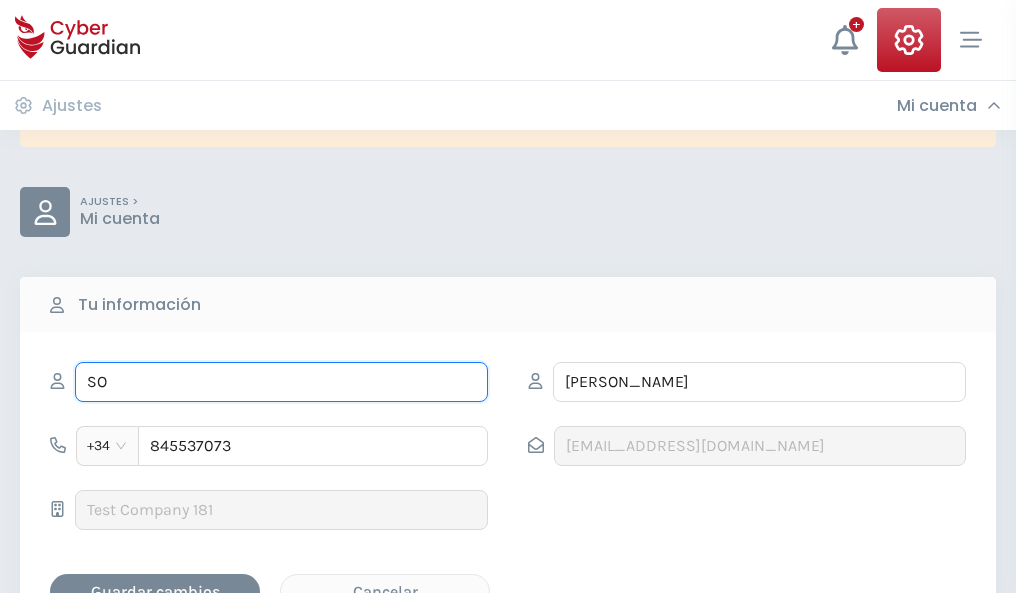 type on "S" 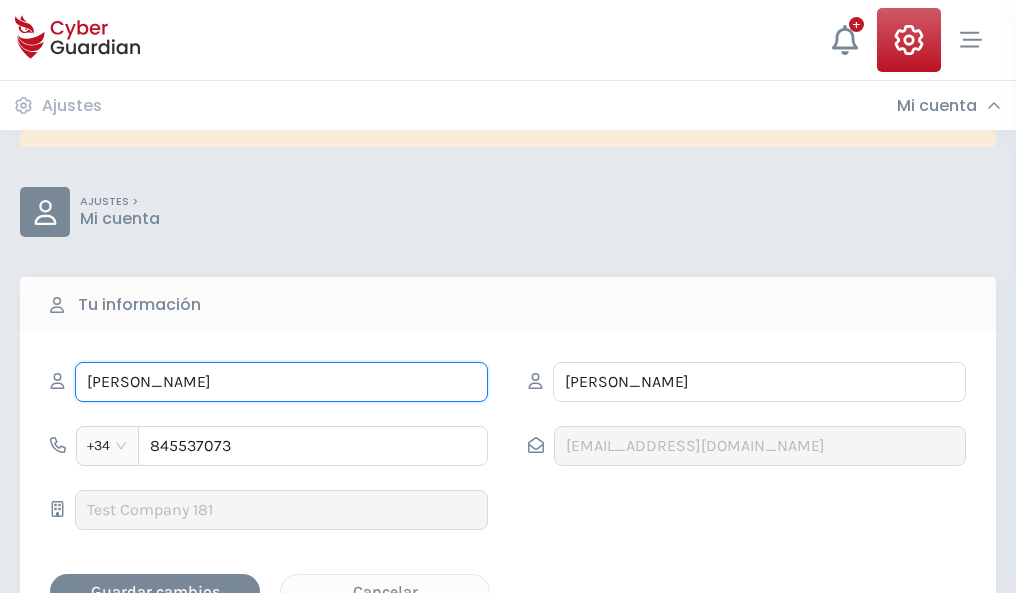 type on "María Teresa" 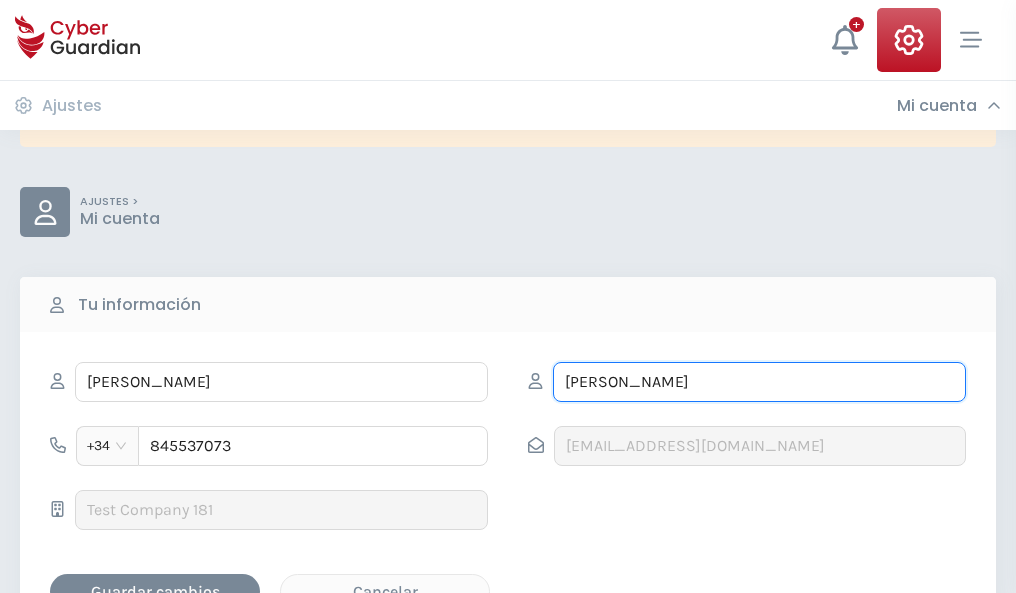 click on "CARVAJAL" at bounding box center [759, 382] 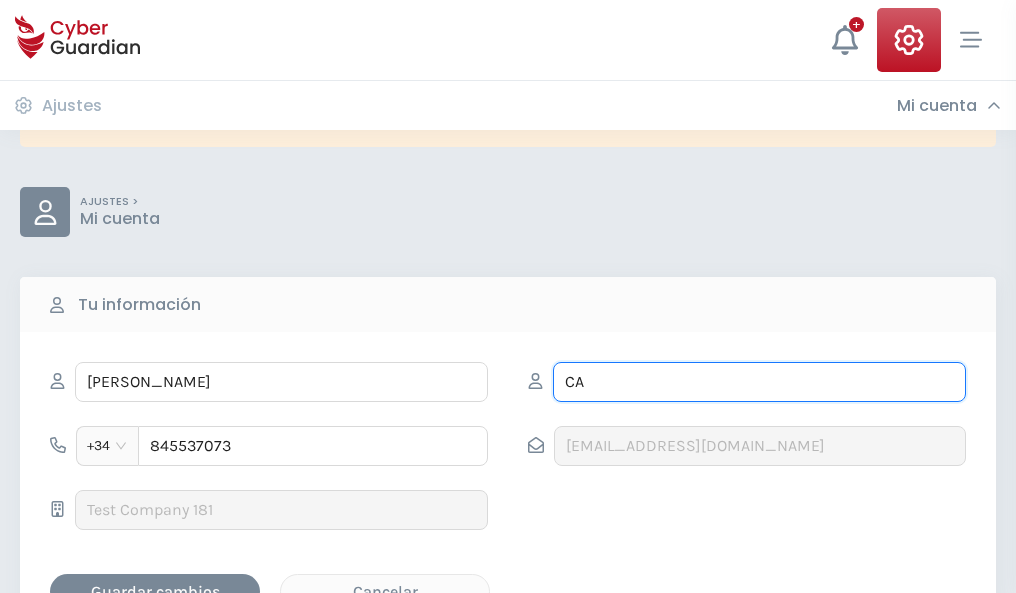 type on "C" 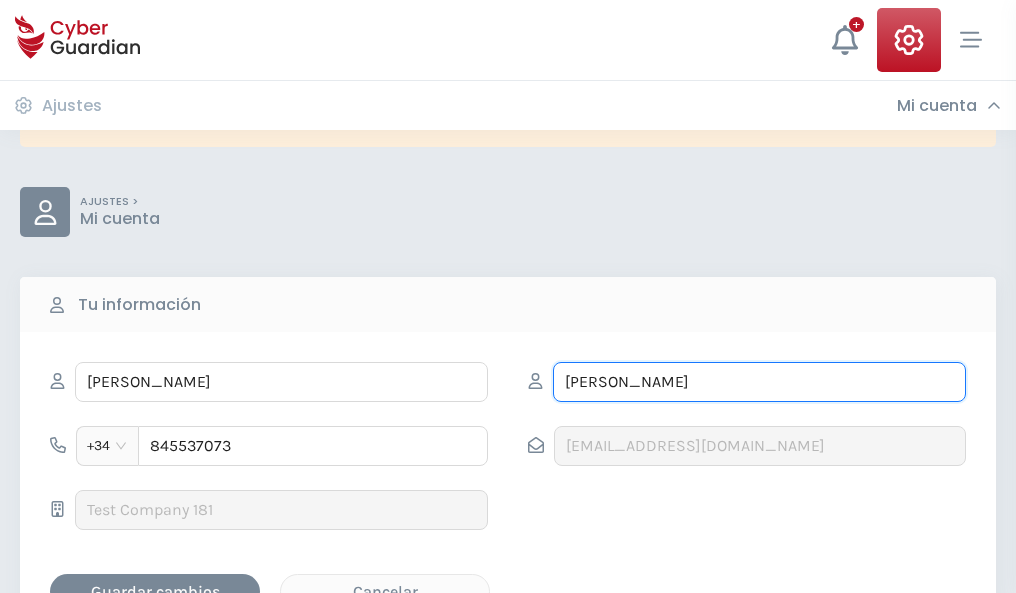 type on "Mateos" 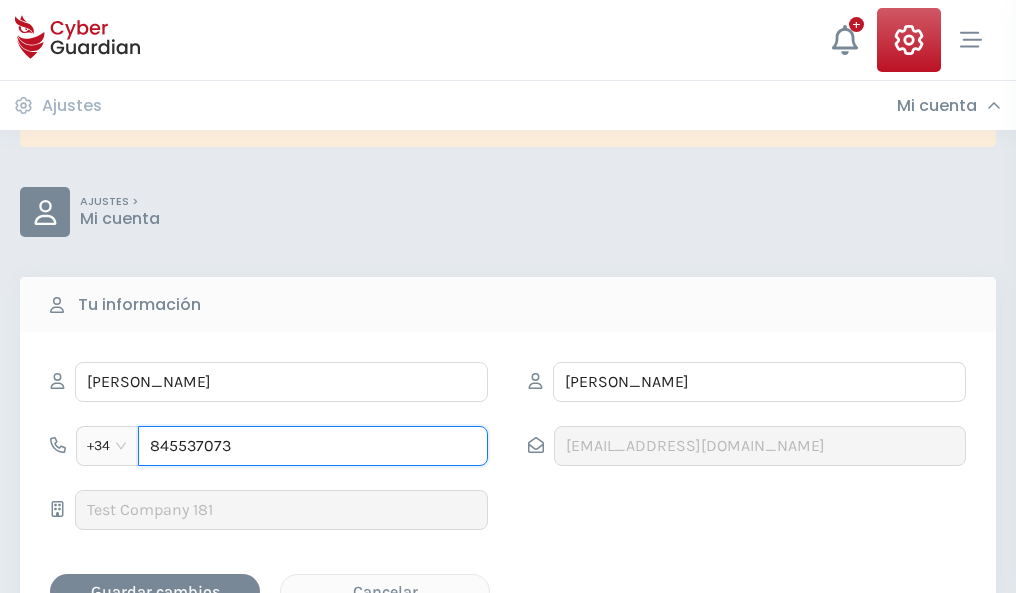 click on "845537073" at bounding box center (313, 446) 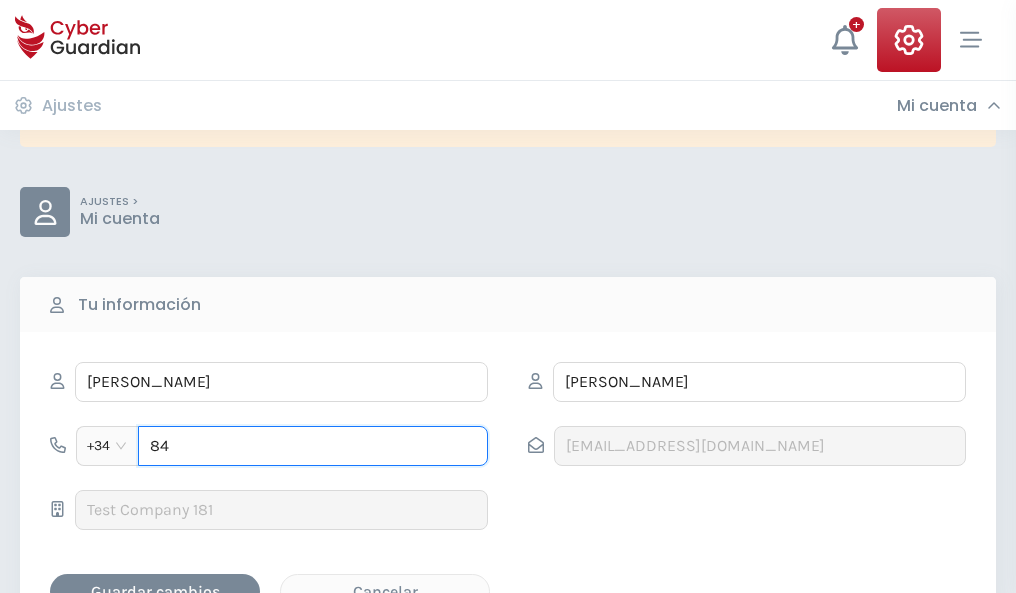 type on "8" 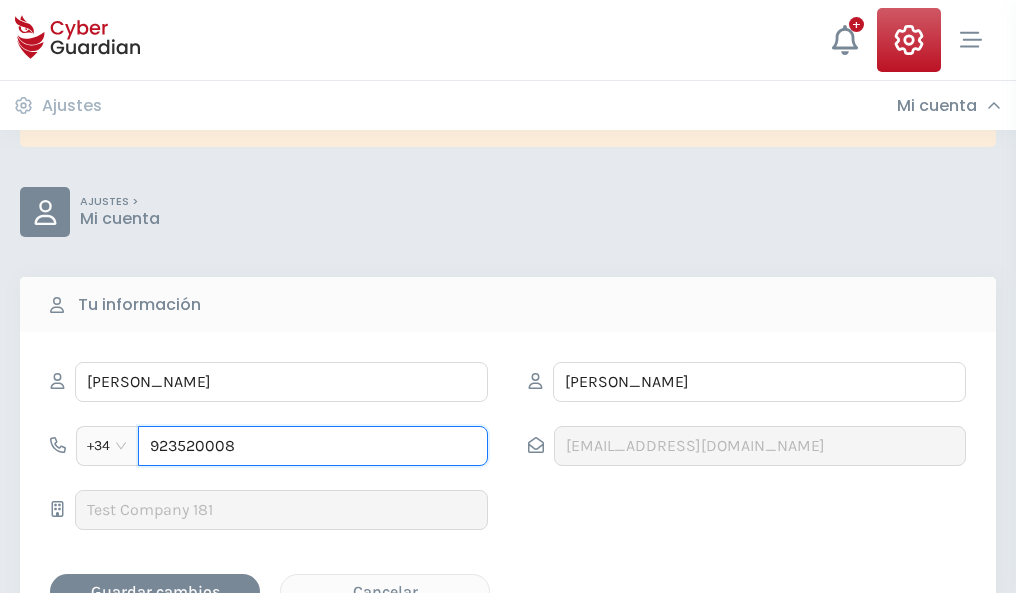 type on "923520008" 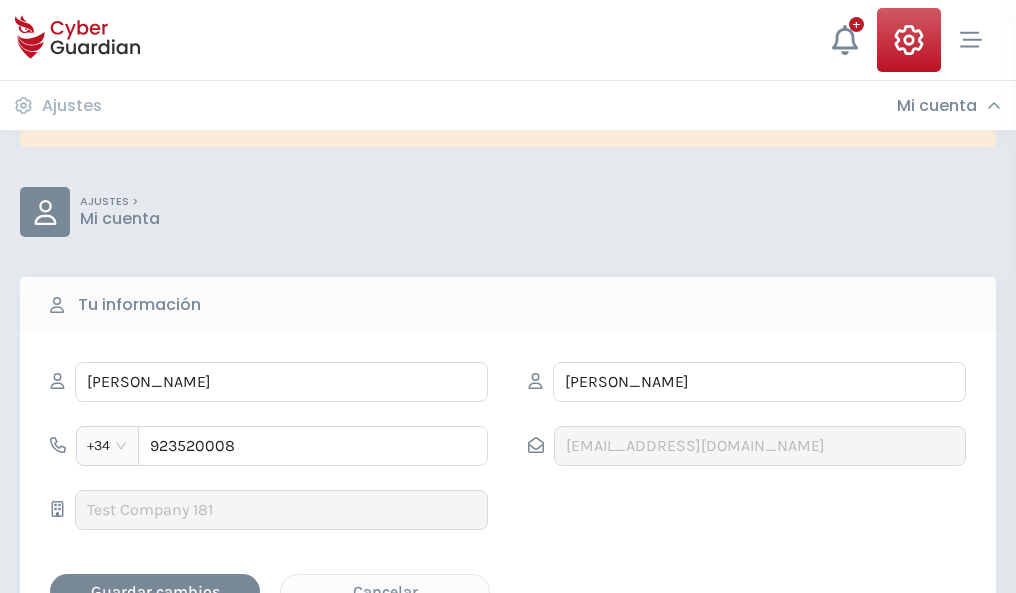 click on "Guardar cambios" at bounding box center [155, 591] 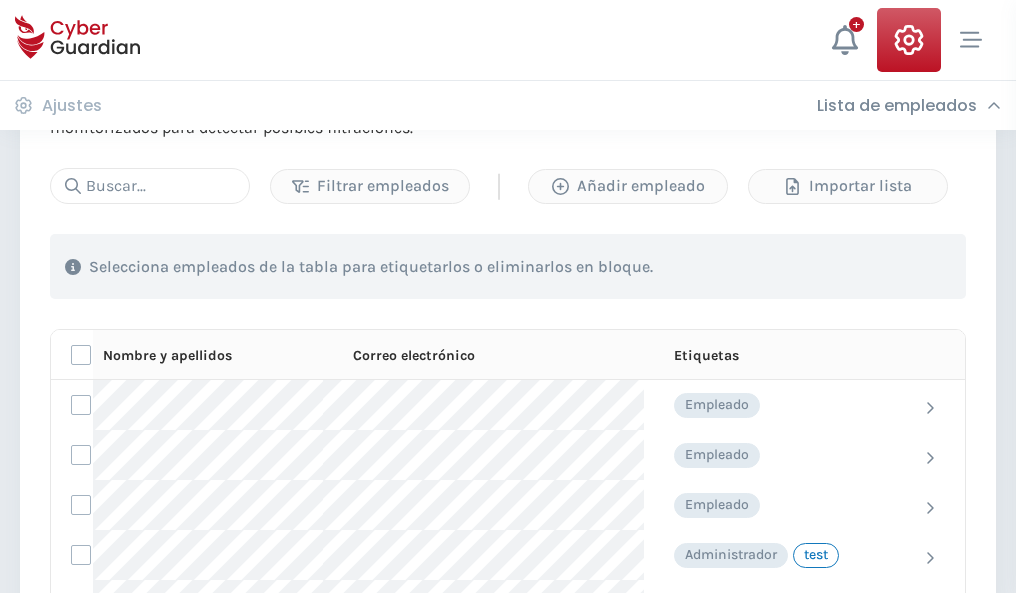 scroll, scrollTop: 1092, scrollLeft: 0, axis: vertical 